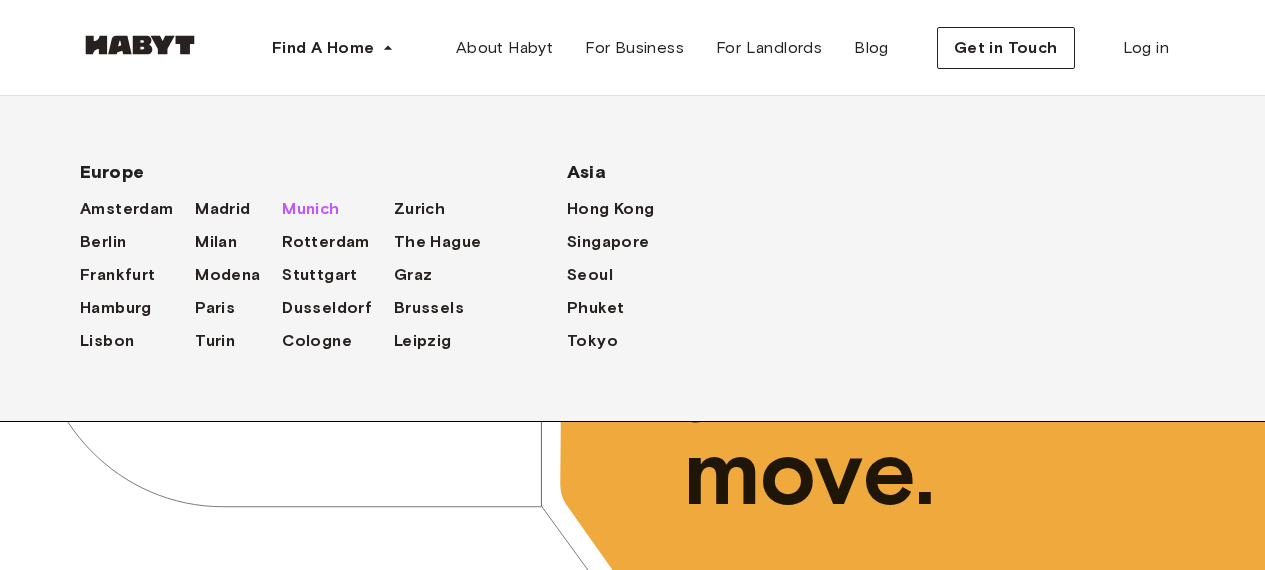 scroll, scrollTop: 0, scrollLeft: 0, axis: both 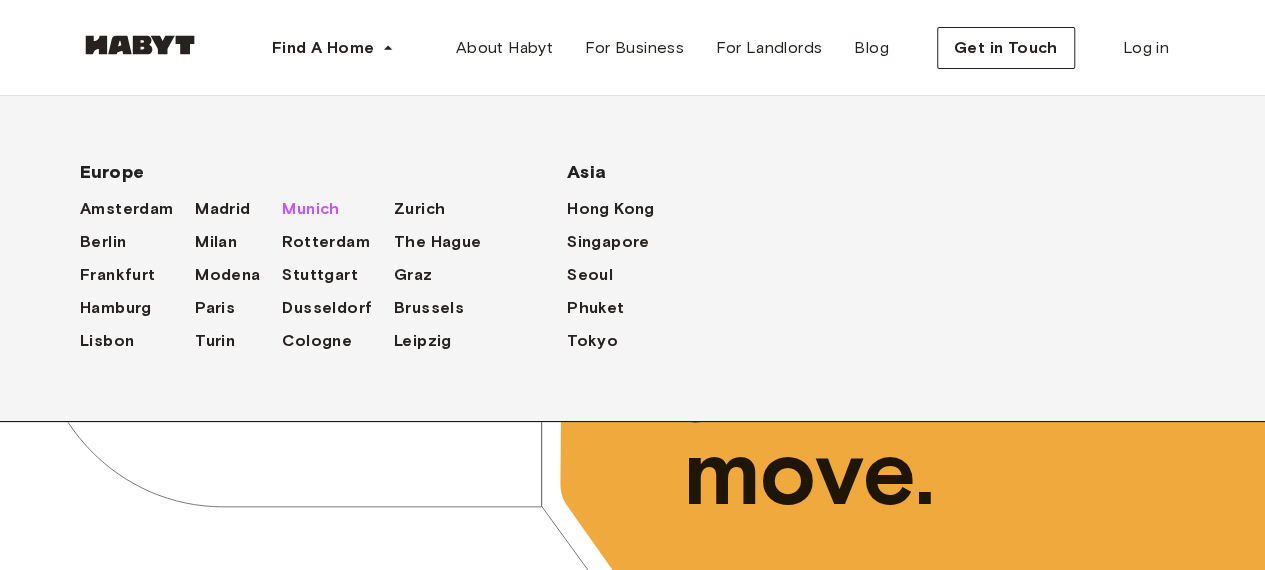 click on "Munich" at bounding box center [310, 209] 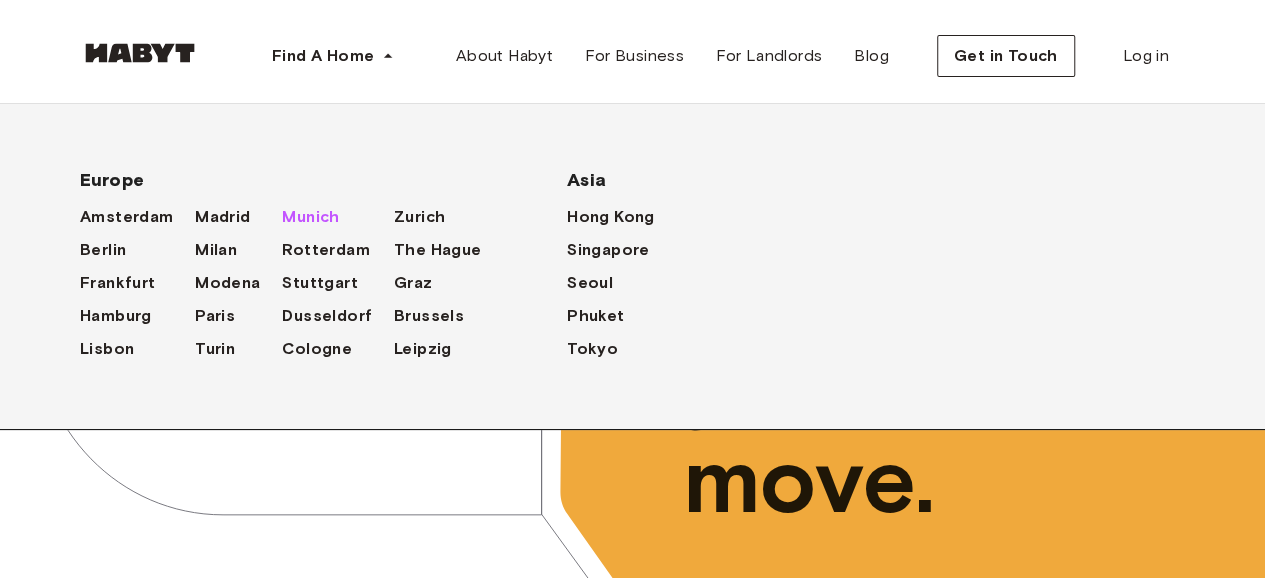 scroll, scrollTop: 0, scrollLeft: 0, axis: both 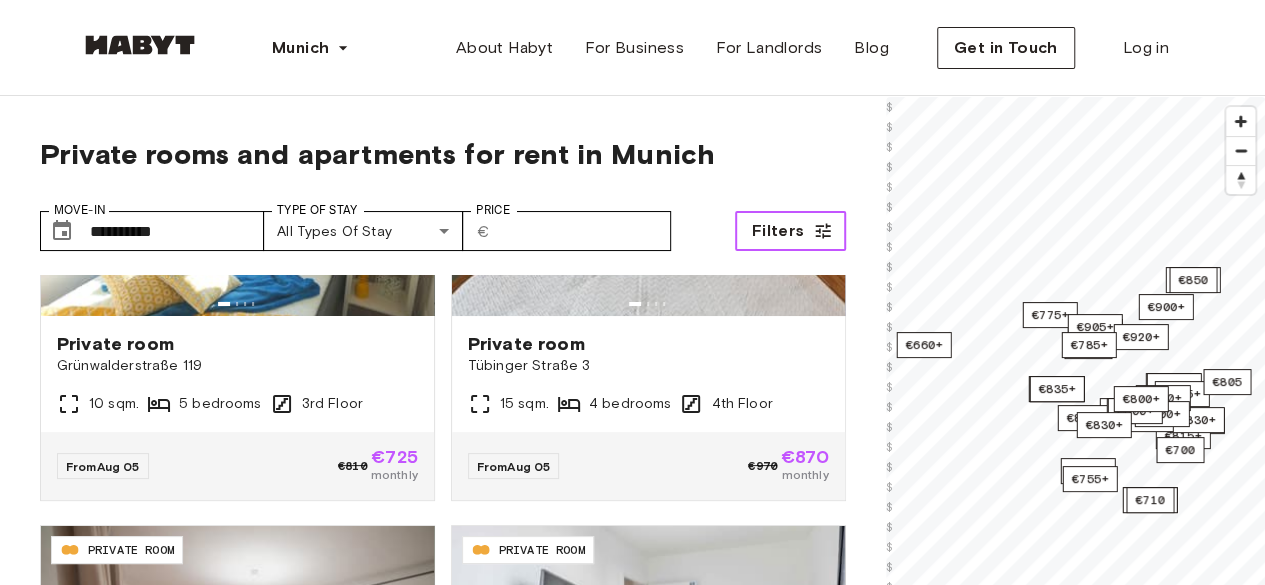 click on "Filters" at bounding box center (790, 231) 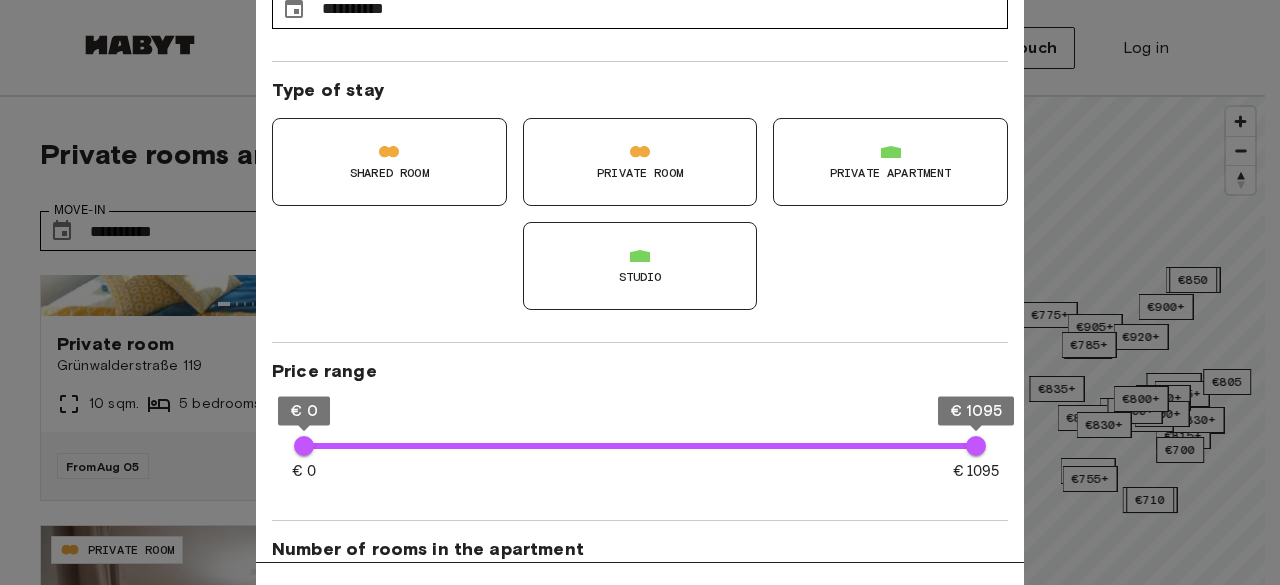 scroll, scrollTop: 100, scrollLeft: 0, axis: vertical 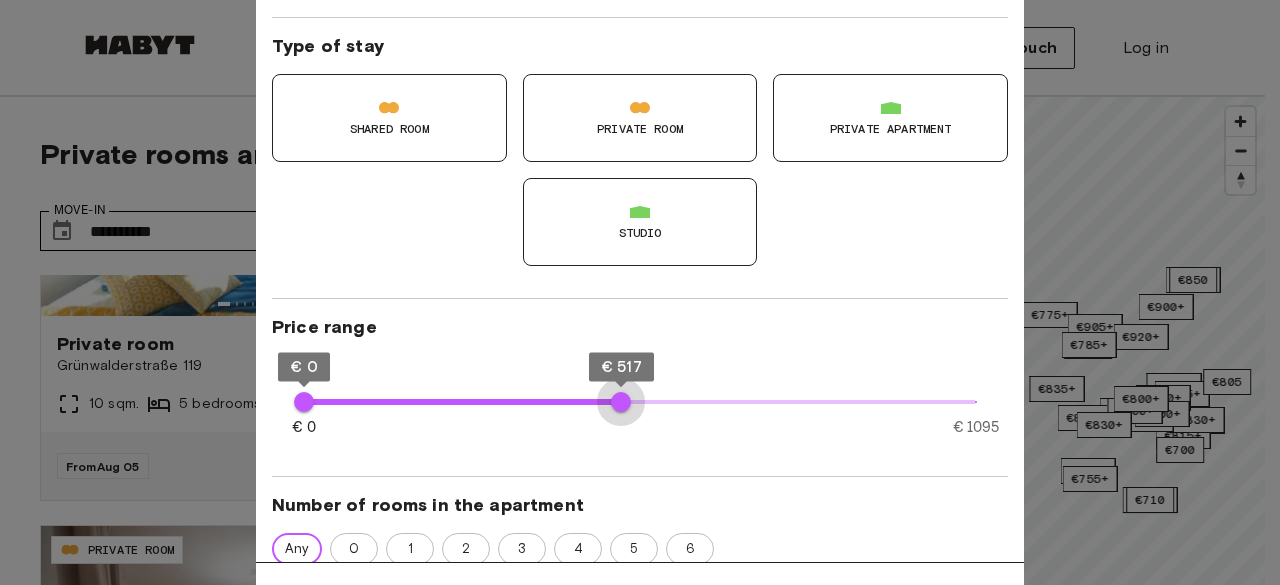 type on "***" 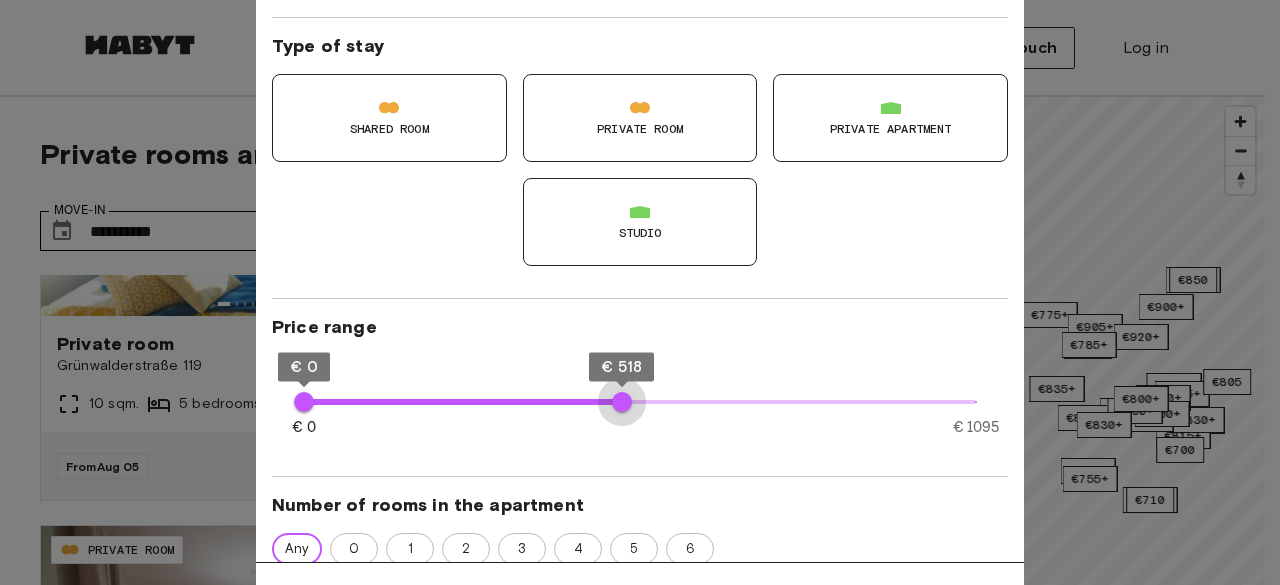 drag, startPoint x: 987, startPoint y: 408, endPoint x: 622, endPoint y: 467, distance: 369.73773 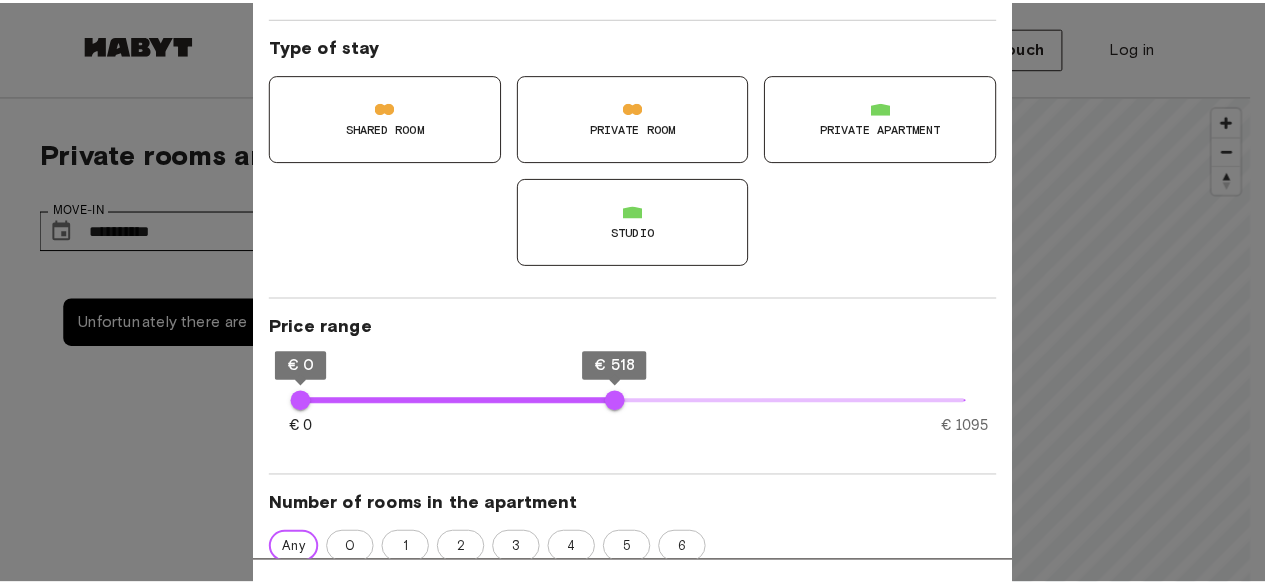 scroll, scrollTop: 0, scrollLeft: 0, axis: both 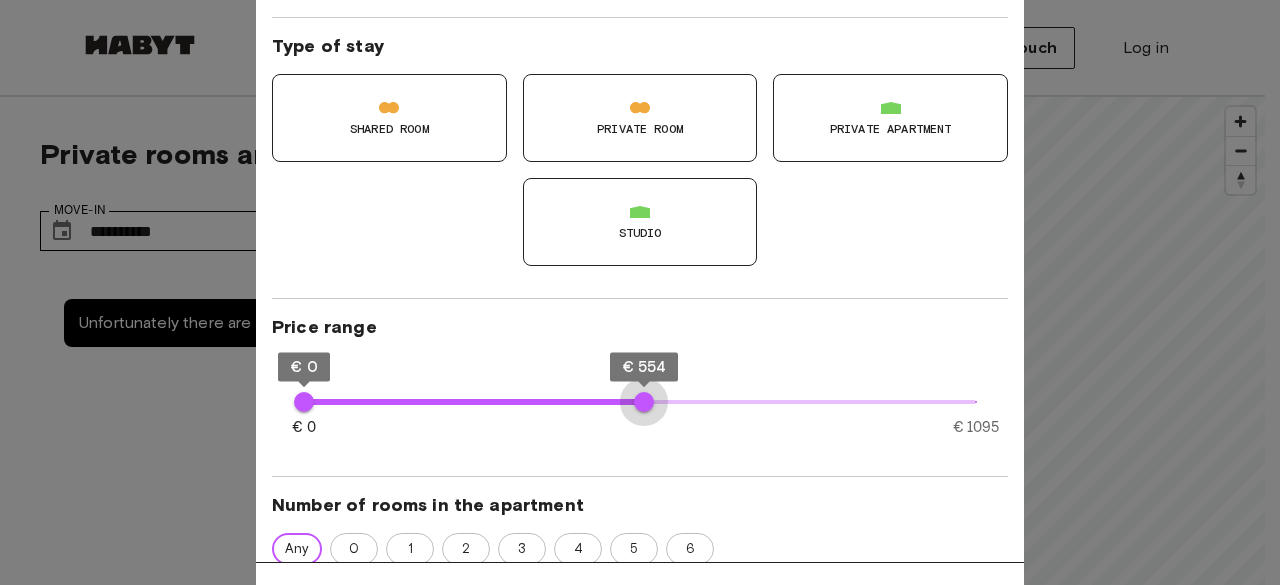 type on "***" 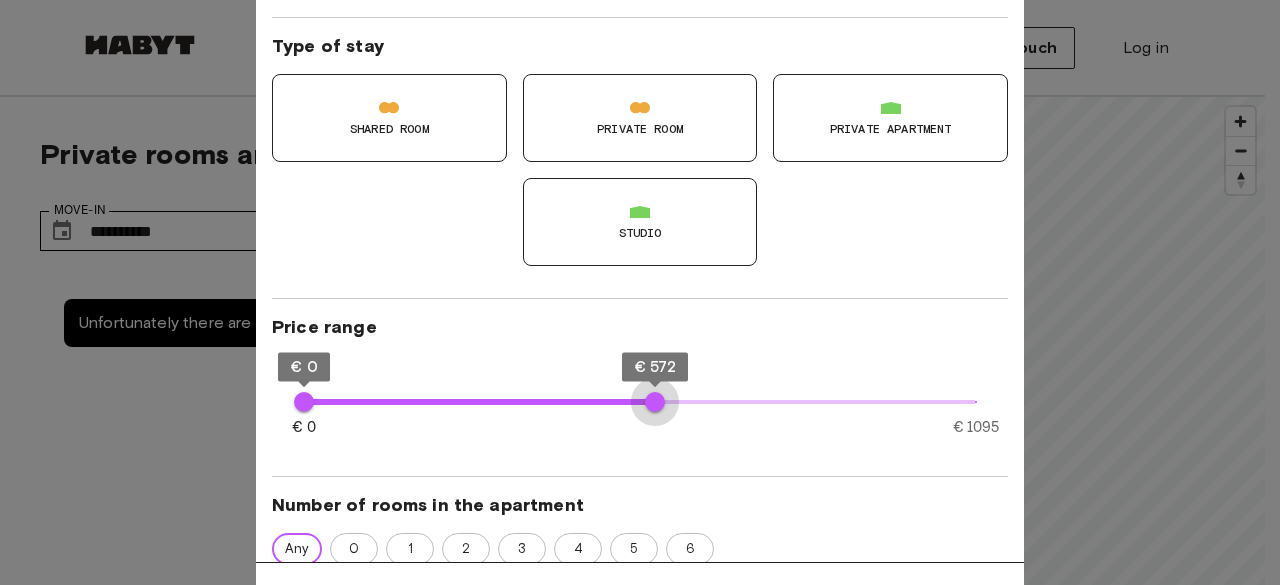 drag, startPoint x: 627, startPoint y: 404, endPoint x: 655, endPoint y: 401, distance: 28.160255 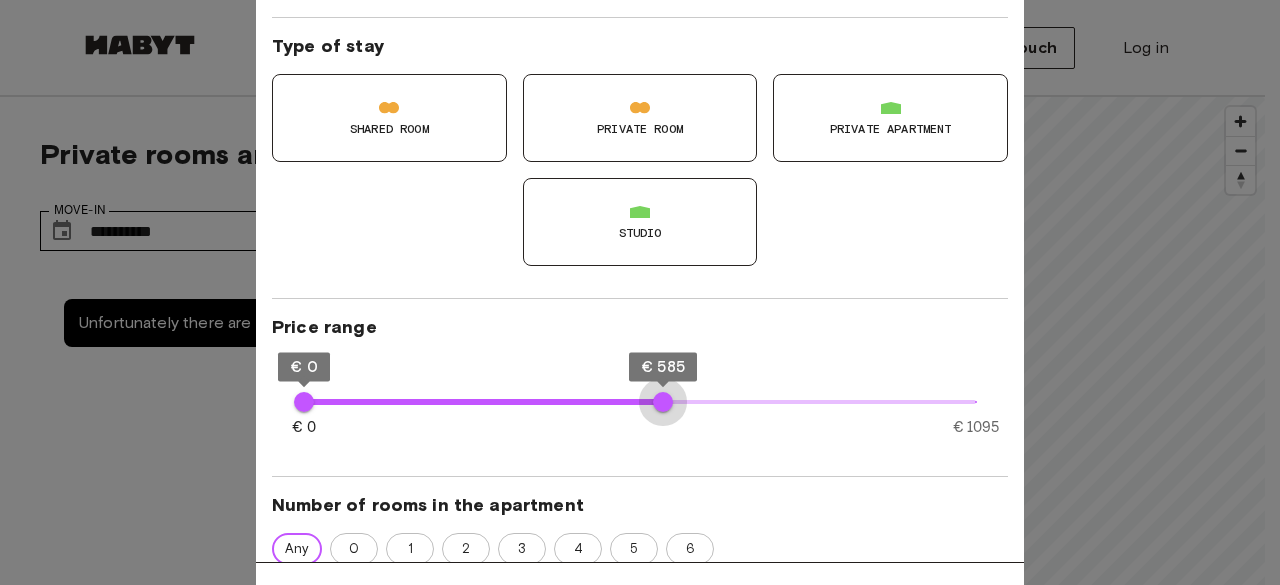 type on "***" 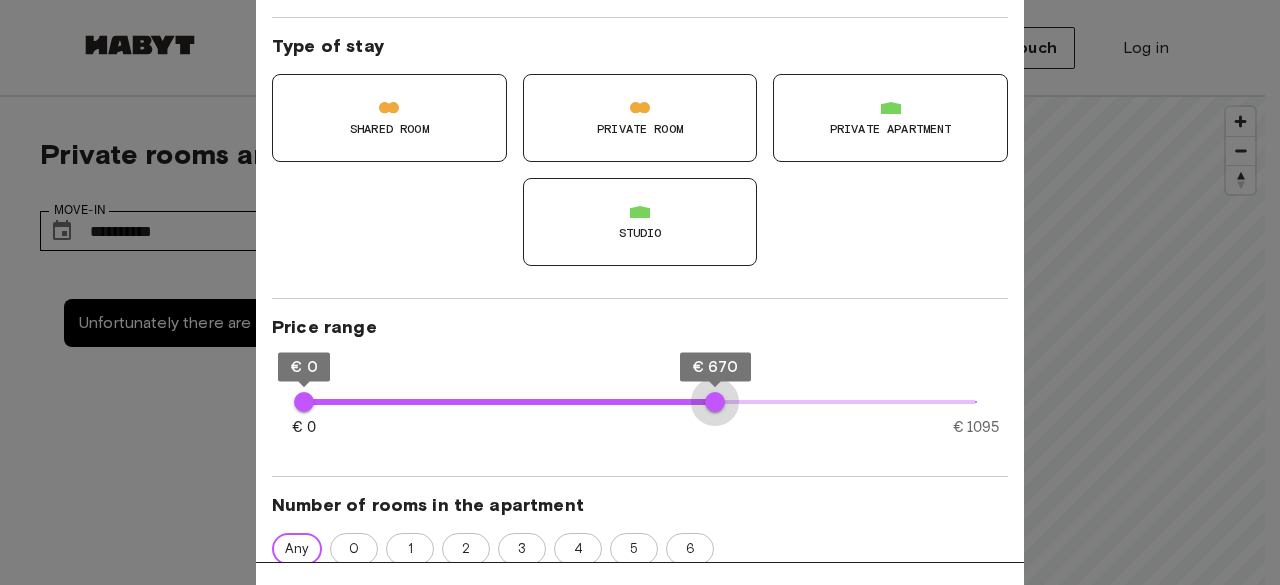 drag, startPoint x: 663, startPoint y: 401, endPoint x: 715, endPoint y: 401, distance: 52 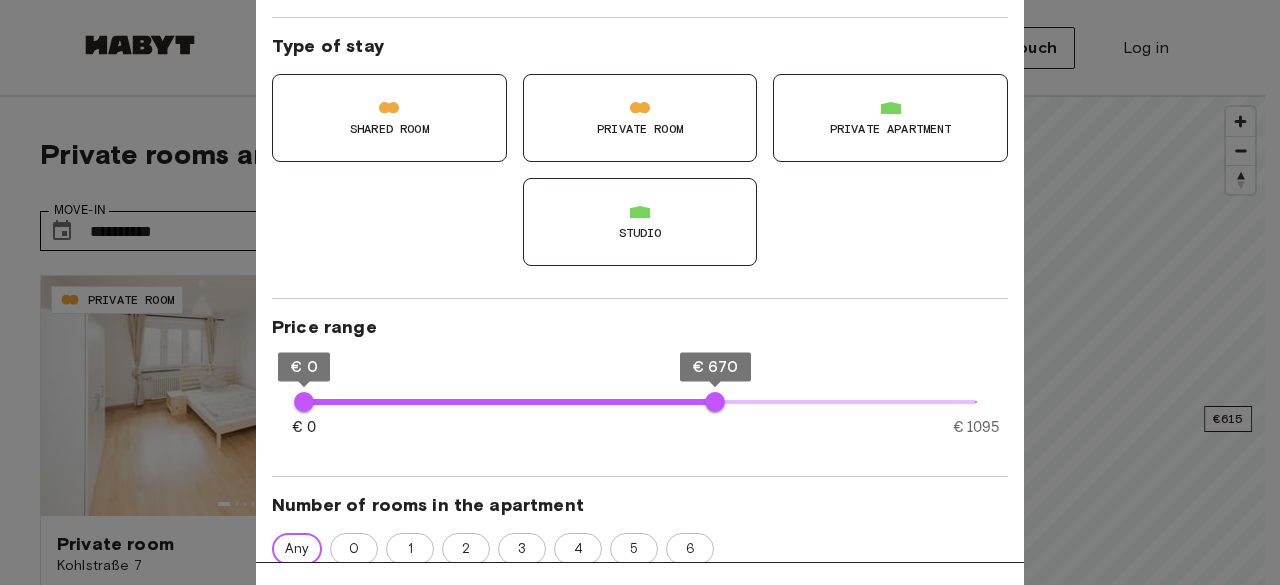 click at bounding box center (640, 292) 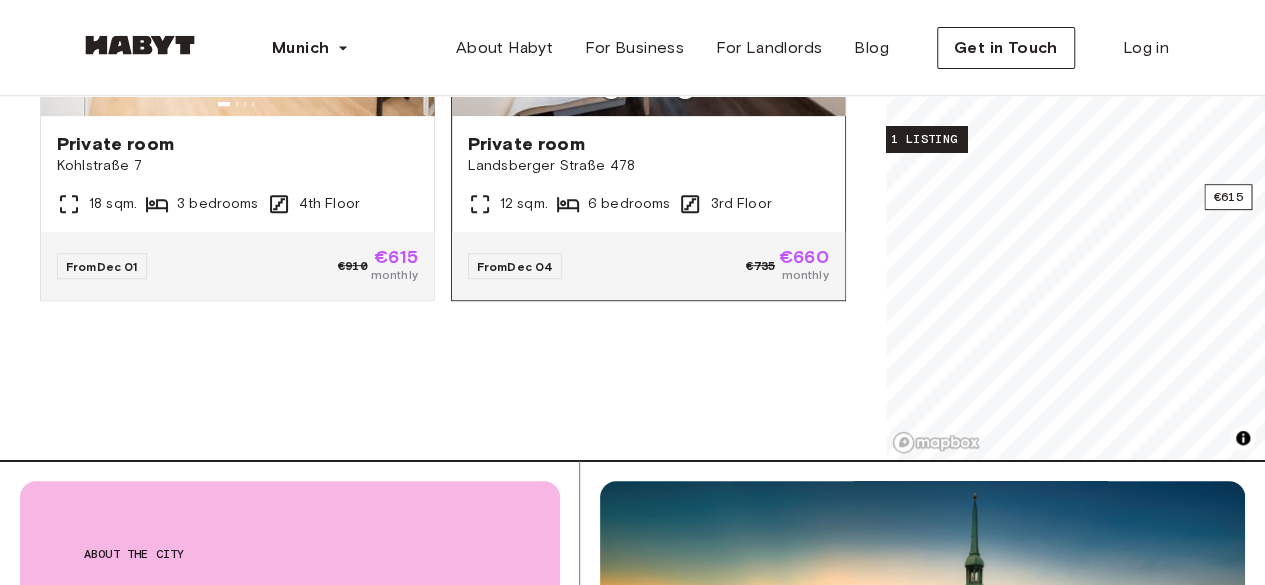 scroll, scrollTop: 100, scrollLeft: 0, axis: vertical 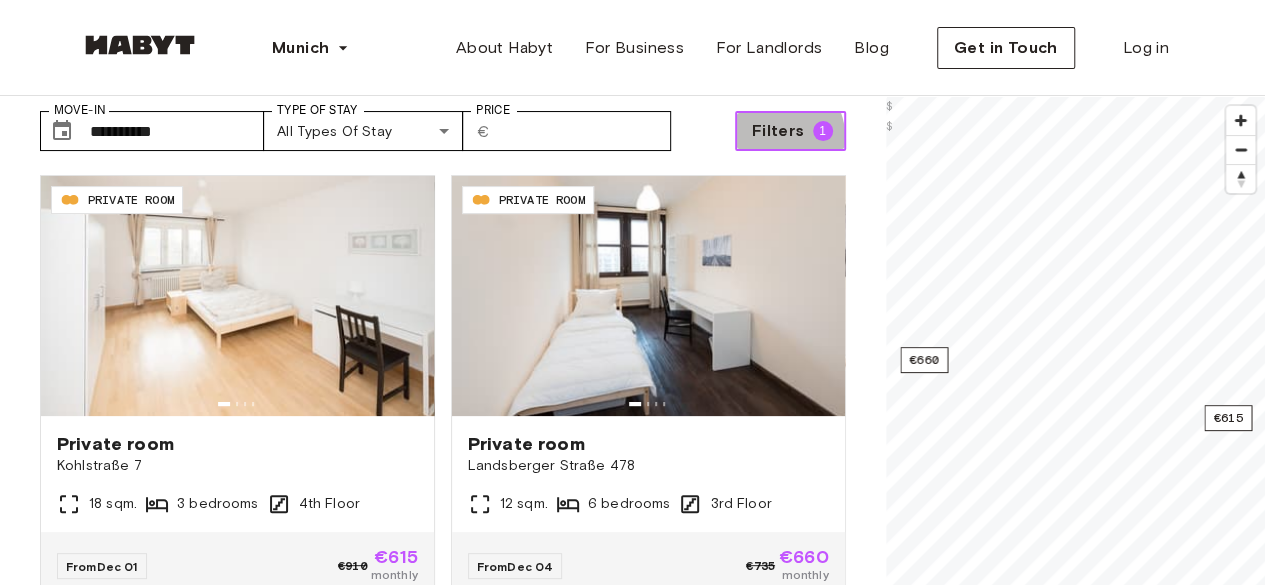 click on "Filters" at bounding box center [778, 131] 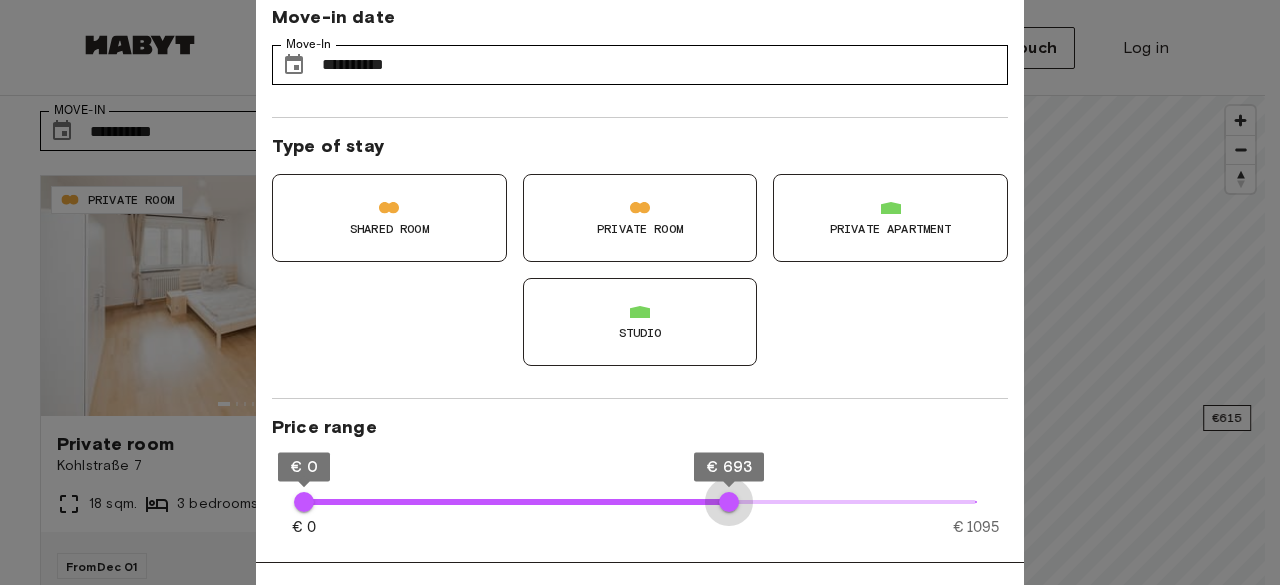 type on "***" 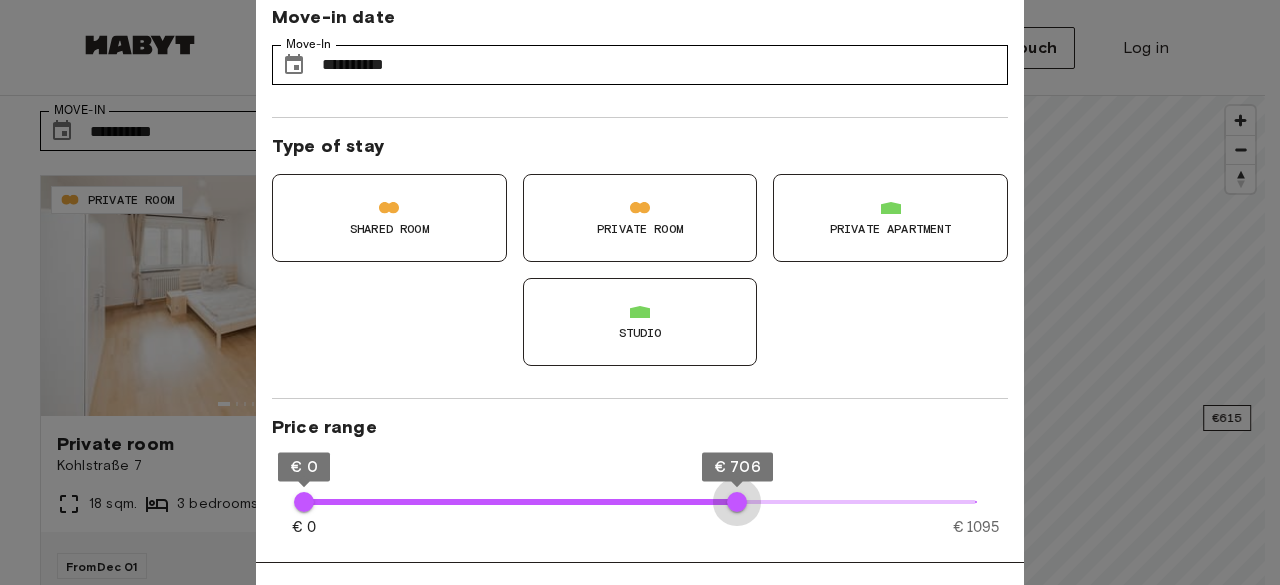 drag, startPoint x: 712, startPoint y: 501, endPoint x: 77, endPoint y: 443, distance: 637.6433 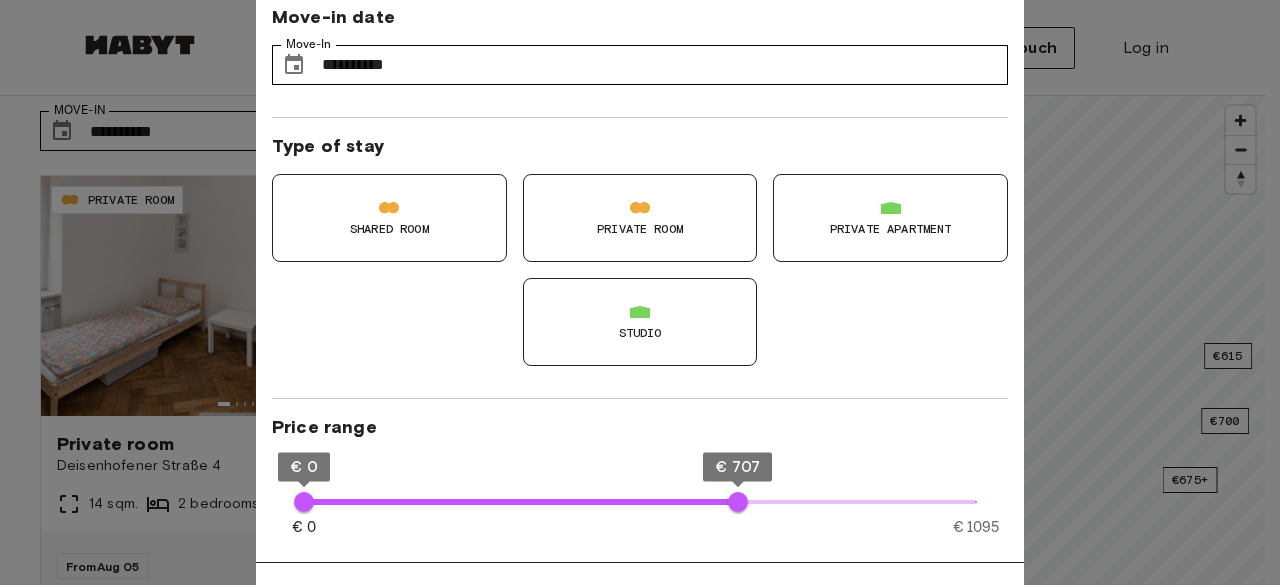 click at bounding box center [640, 292] 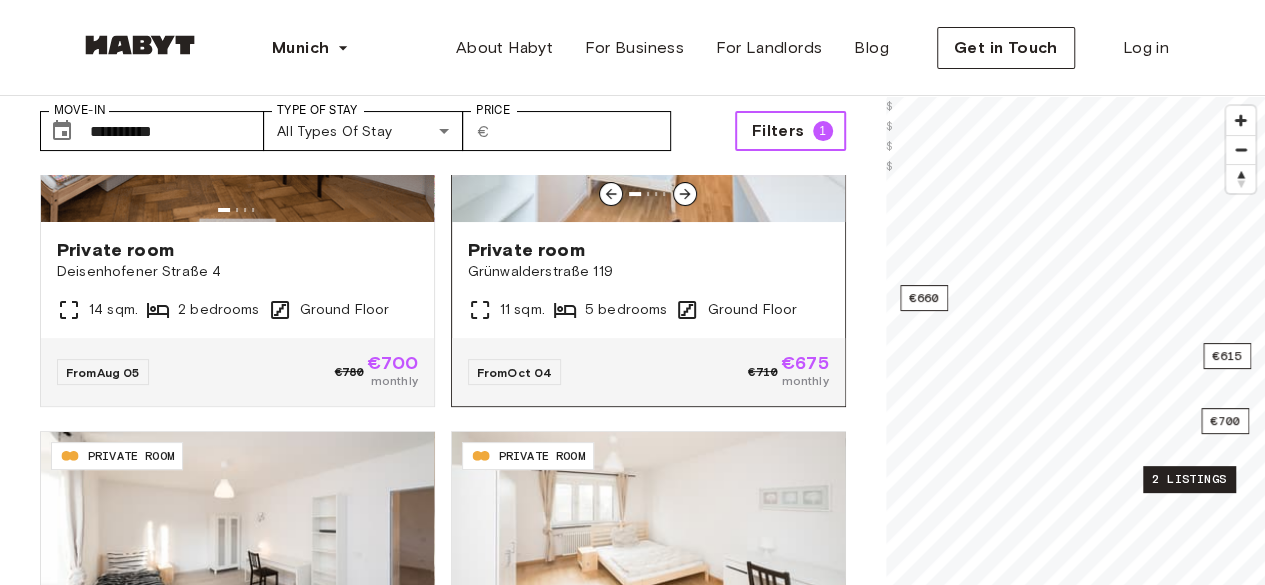 scroll, scrollTop: 94, scrollLeft: 0, axis: vertical 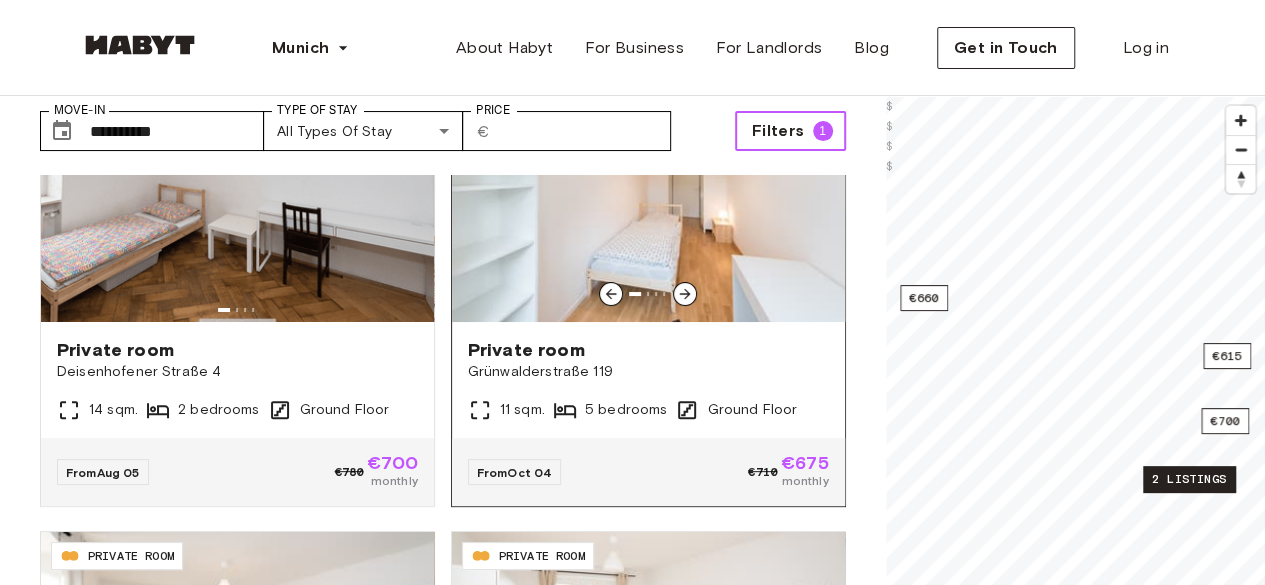 click at bounding box center [648, 202] 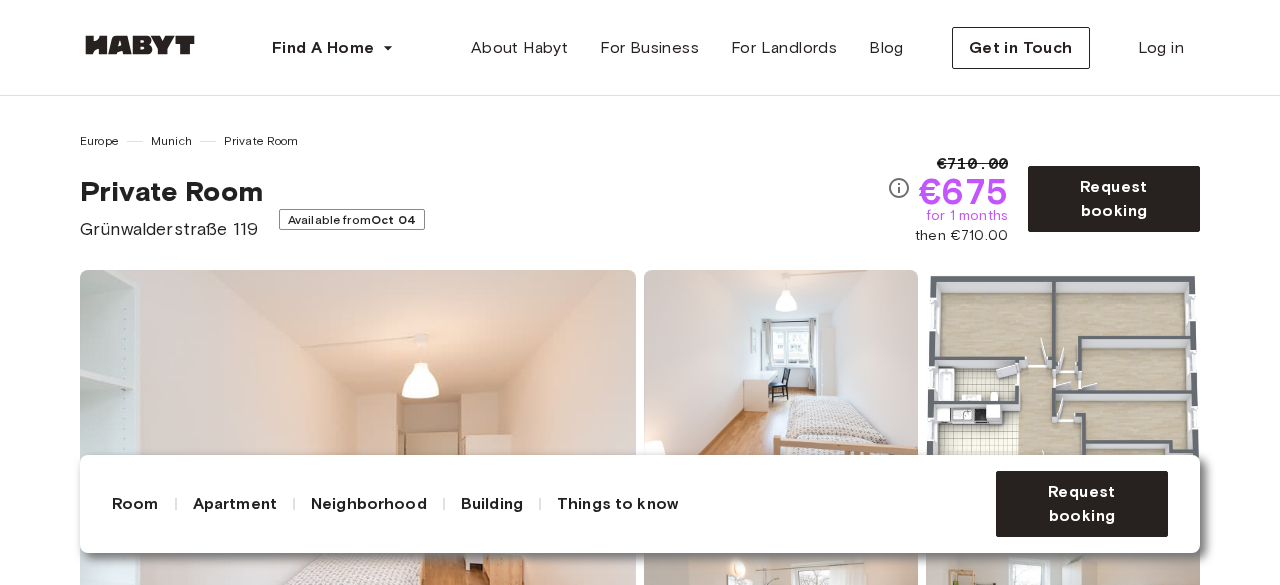 scroll, scrollTop: 0, scrollLeft: 0, axis: both 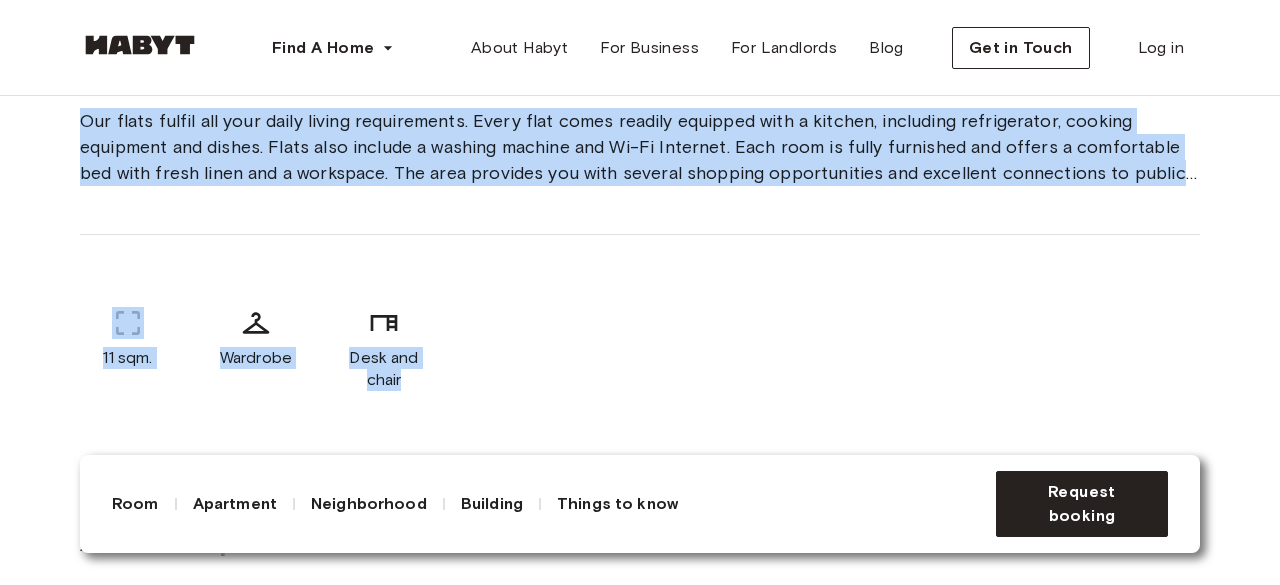 drag, startPoint x: 62, startPoint y: 123, endPoint x: 486, endPoint y: 414, distance: 514.25385 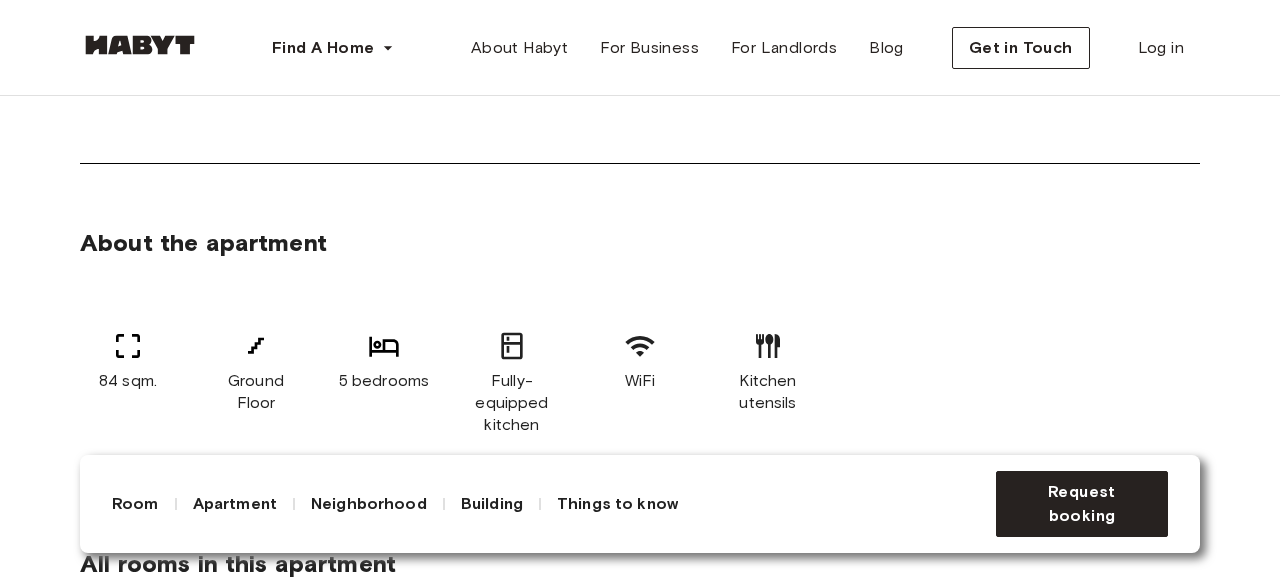 scroll, scrollTop: 1300, scrollLeft: 0, axis: vertical 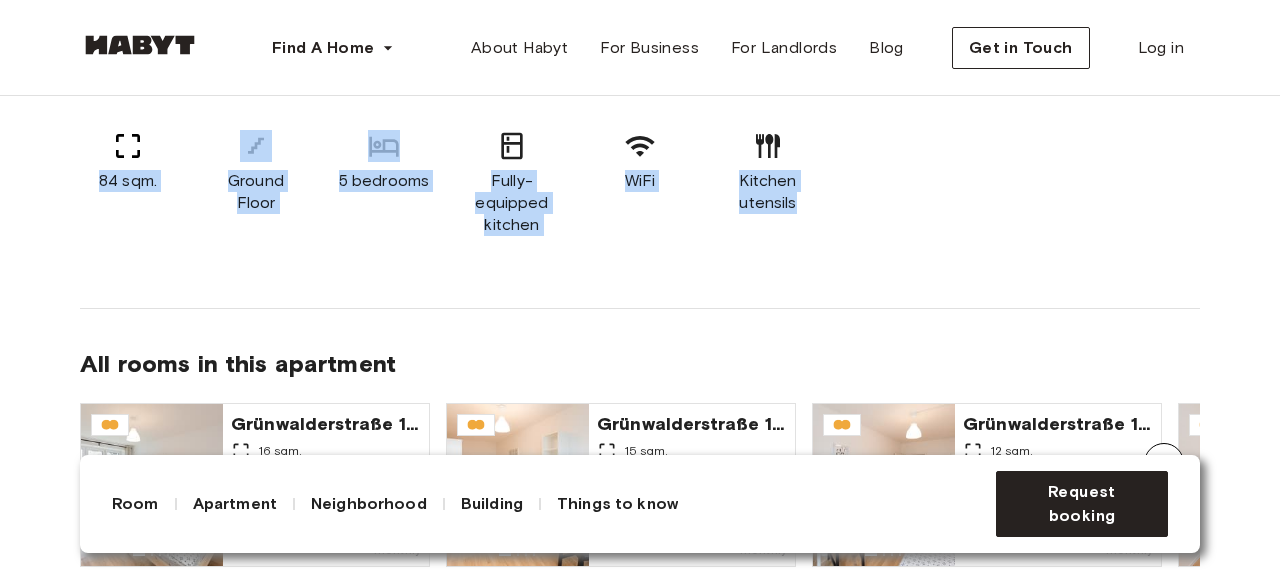 drag, startPoint x: 80, startPoint y: 179, endPoint x: 826, endPoint y: 227, distance: 747.54266 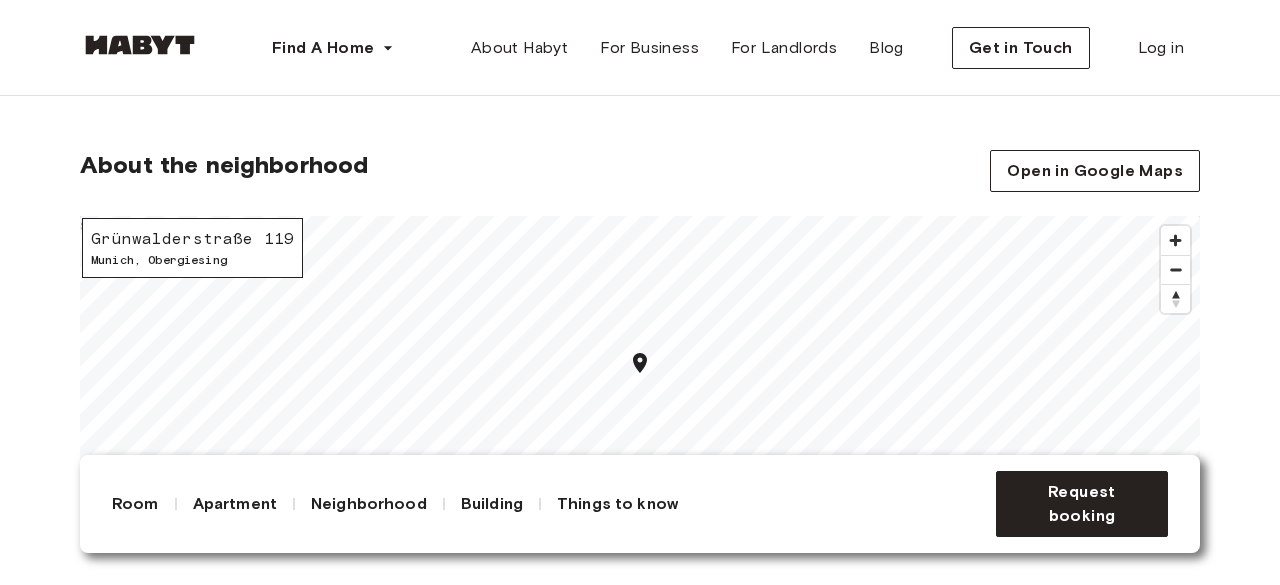 scroll, scrollTop: 2500, scrollLeft: 0, axis: vertical 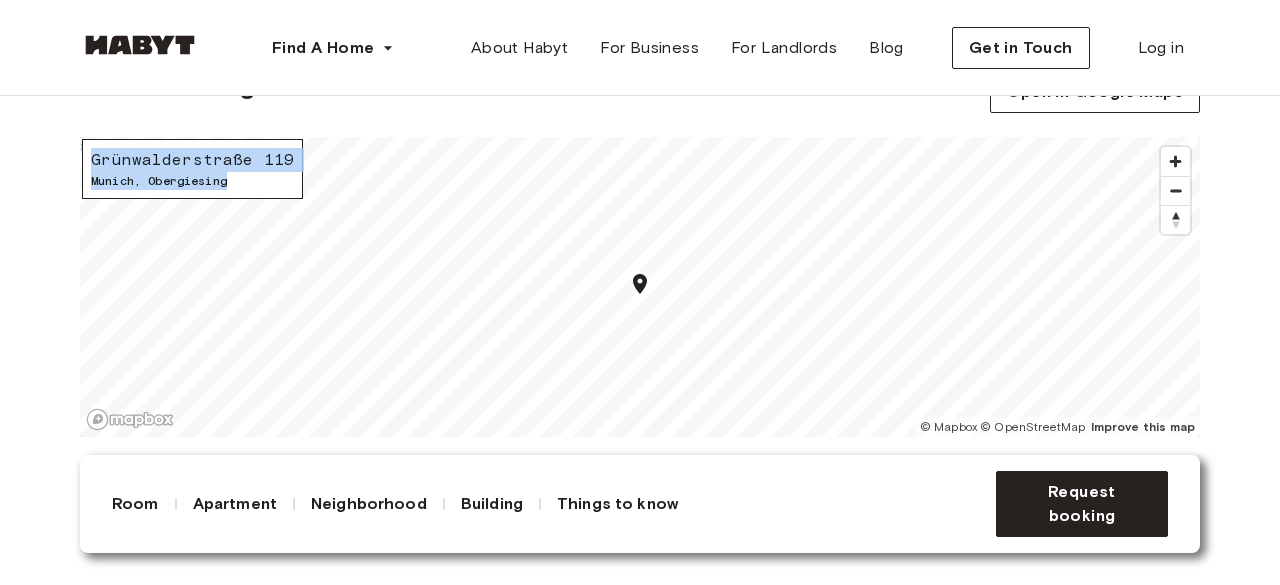 drag, startPoint x: 250, startPoint y: 183, endPoint x: 88, endPoint y: 153, distance: 164.75436 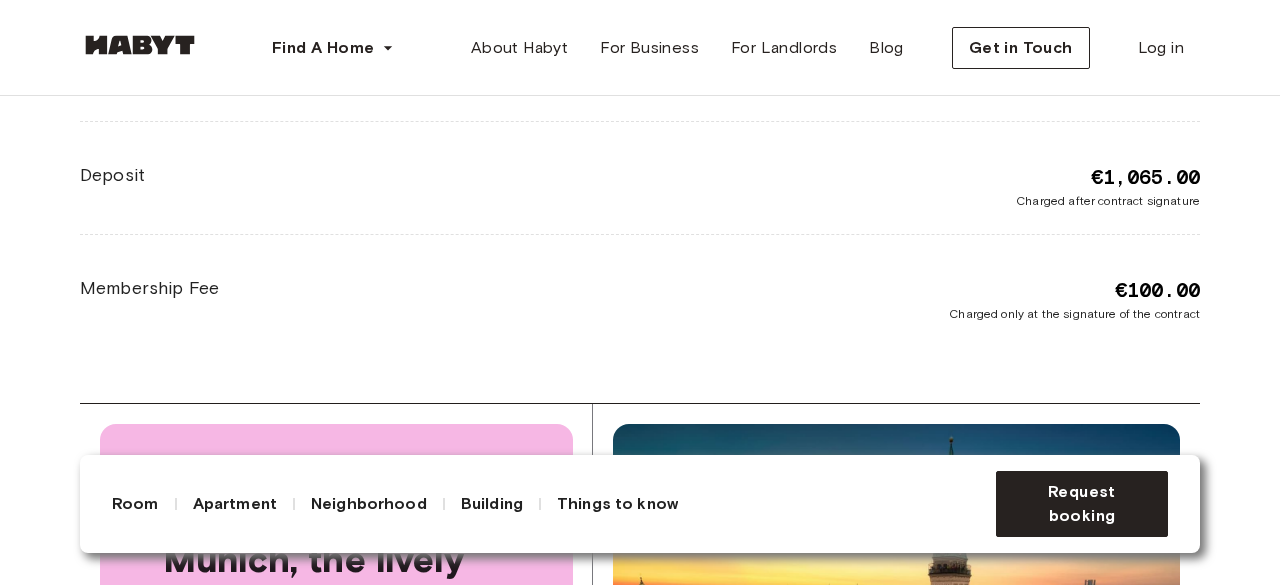 scroll, scrollTop: 3600, scrollLeft: 0, axis: vertical 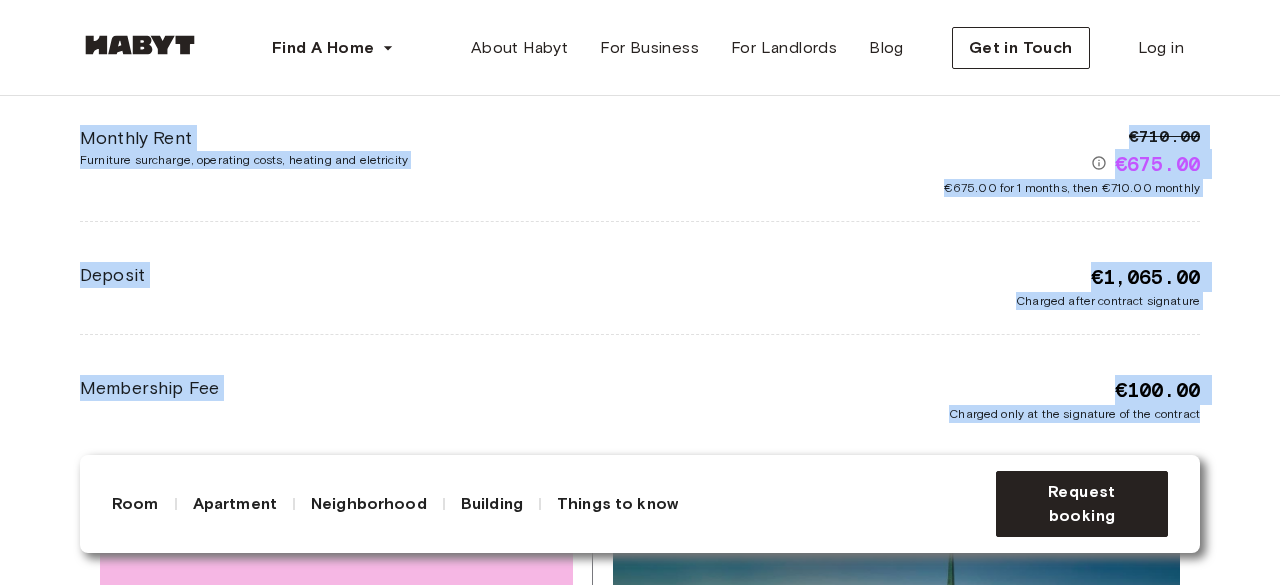 drag, startPoint x: 72, startPoint y: 111, endPoint x: 1217, endPoint y: 424, distance: 1187.0105 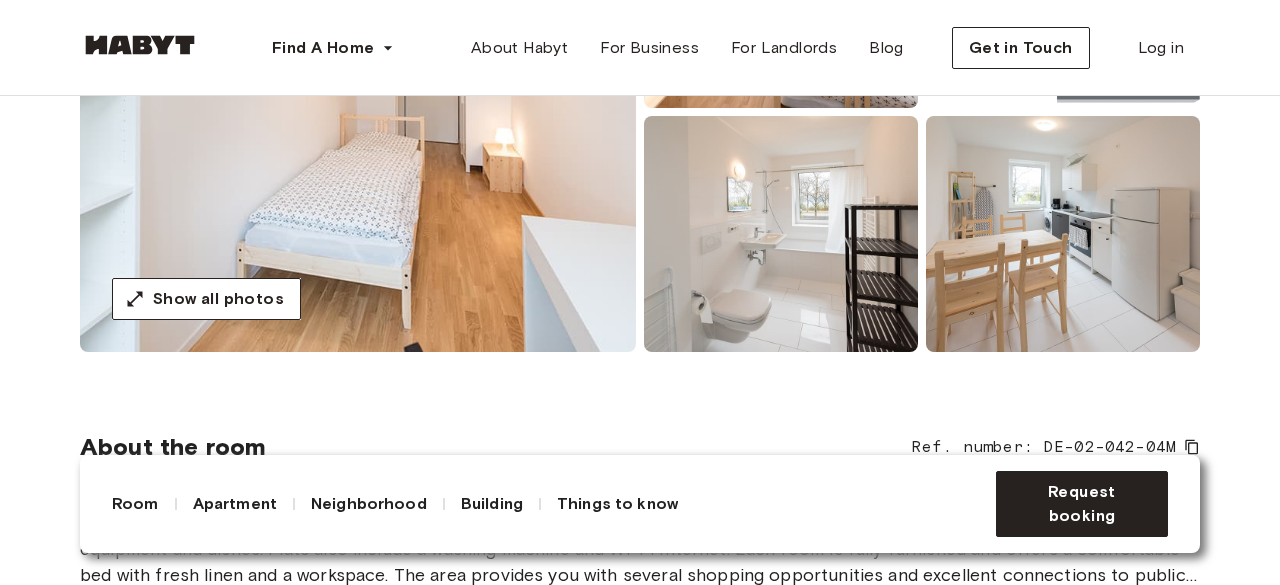 scroll, scrollTop: 300, scrollLeft: 0, axis: vertical 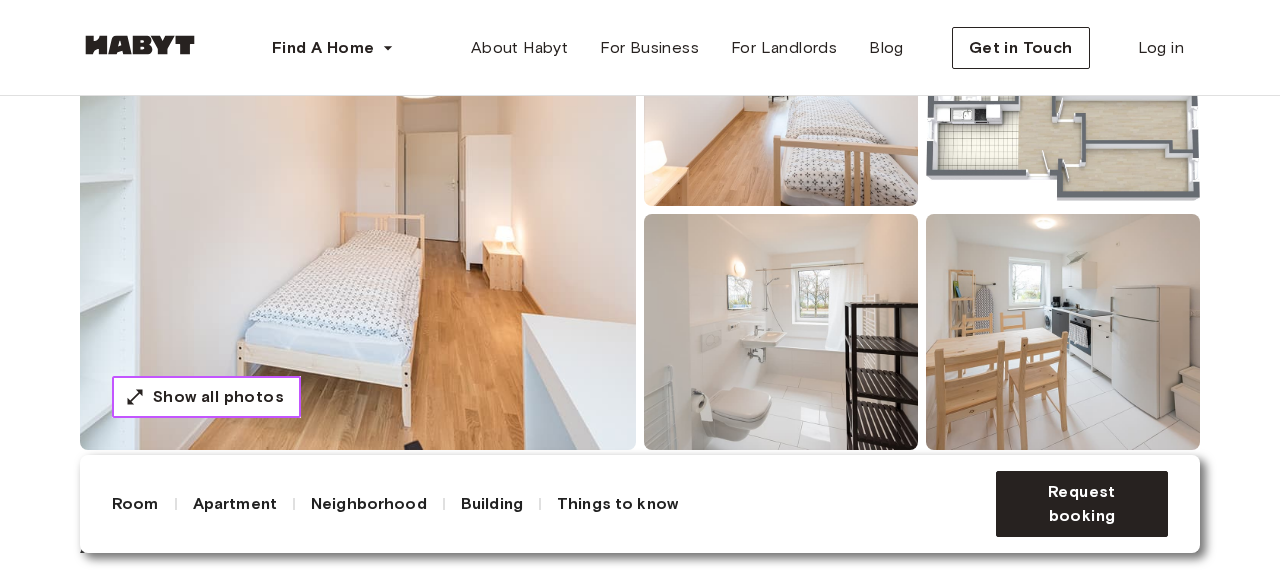 click on "Show all photos" at bounding box center (206, 397) 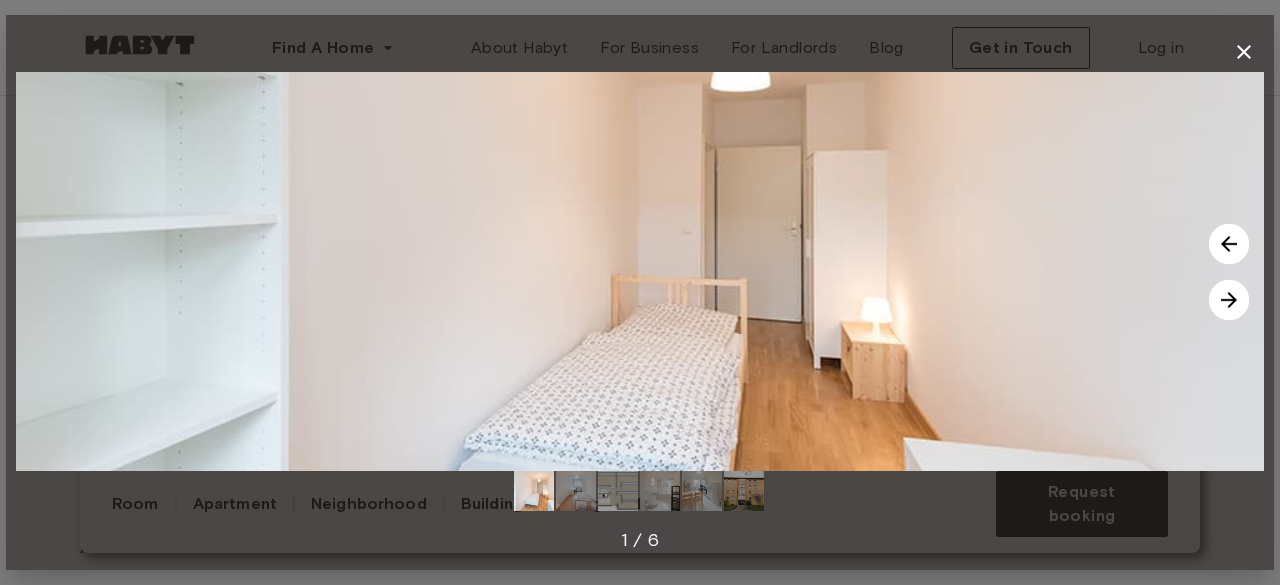 click at bounding box center (1229, 300) 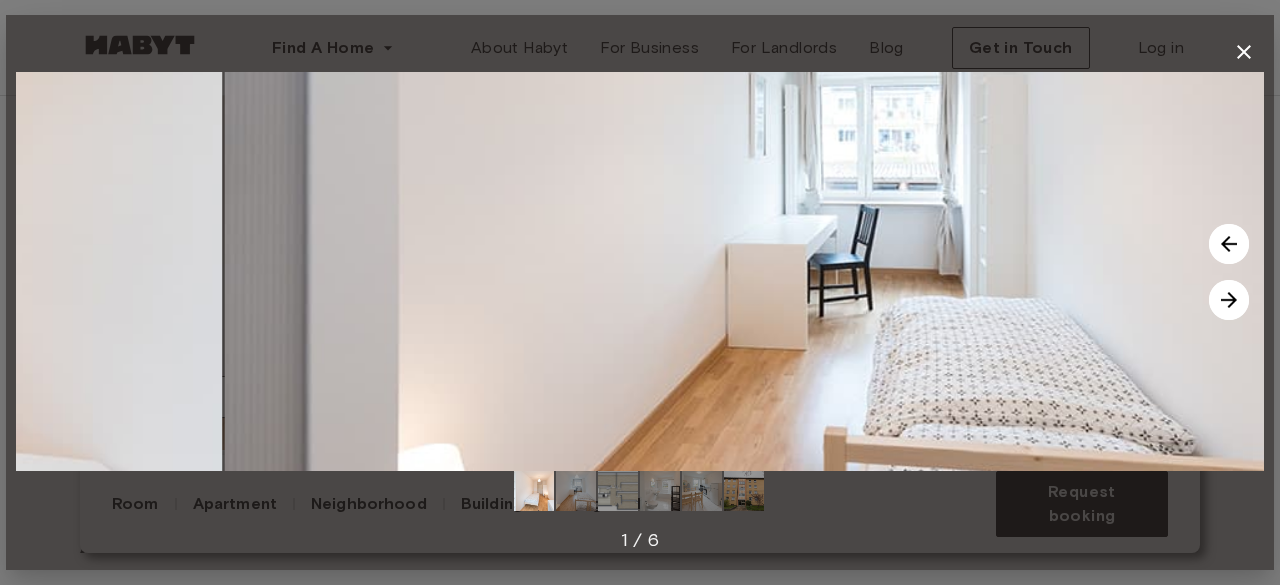 click at bounding box center [1229, 300] 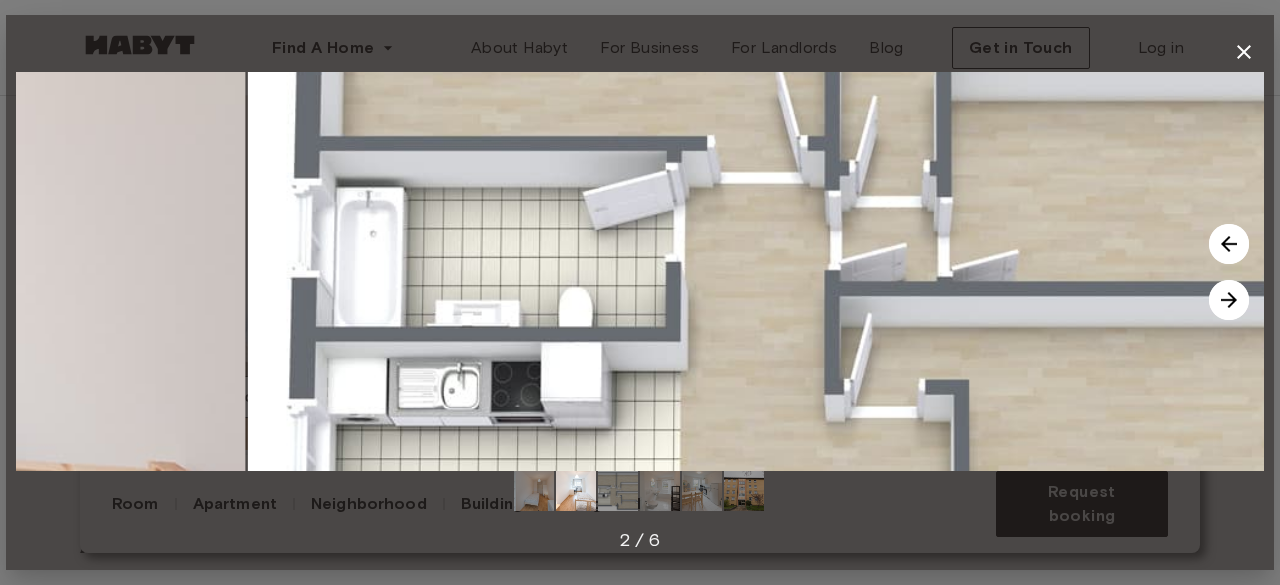 click at bounding box center [1229, 300] 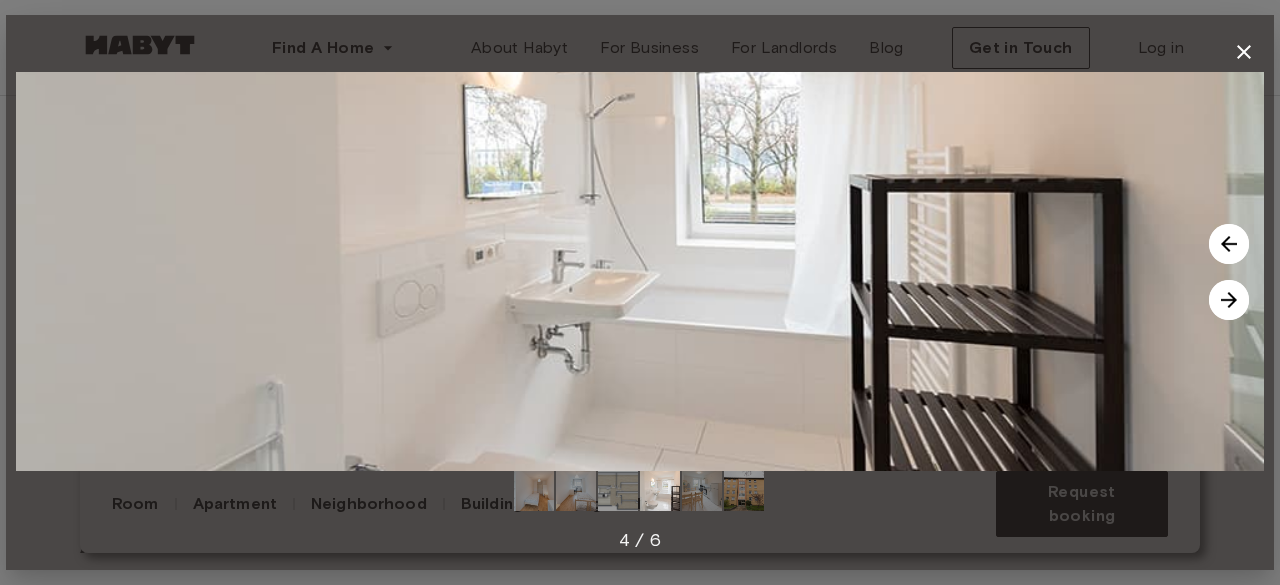 click at bounding box center [1229, 300] 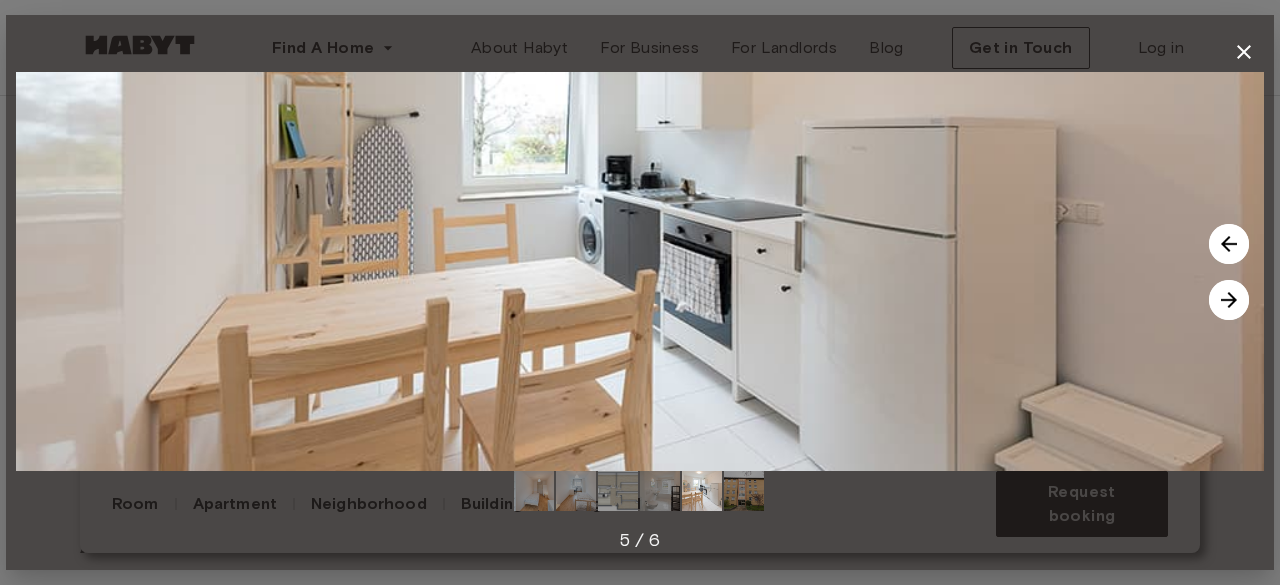 click at bounding box center [1229, 244] 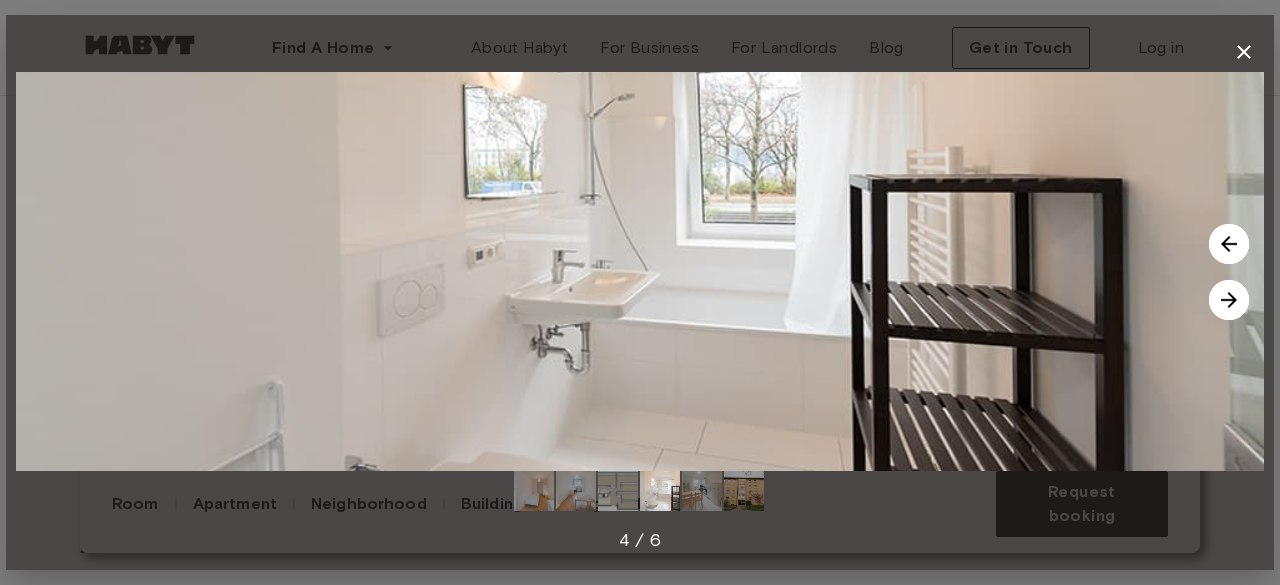 click at bounding box center (1229, 300) 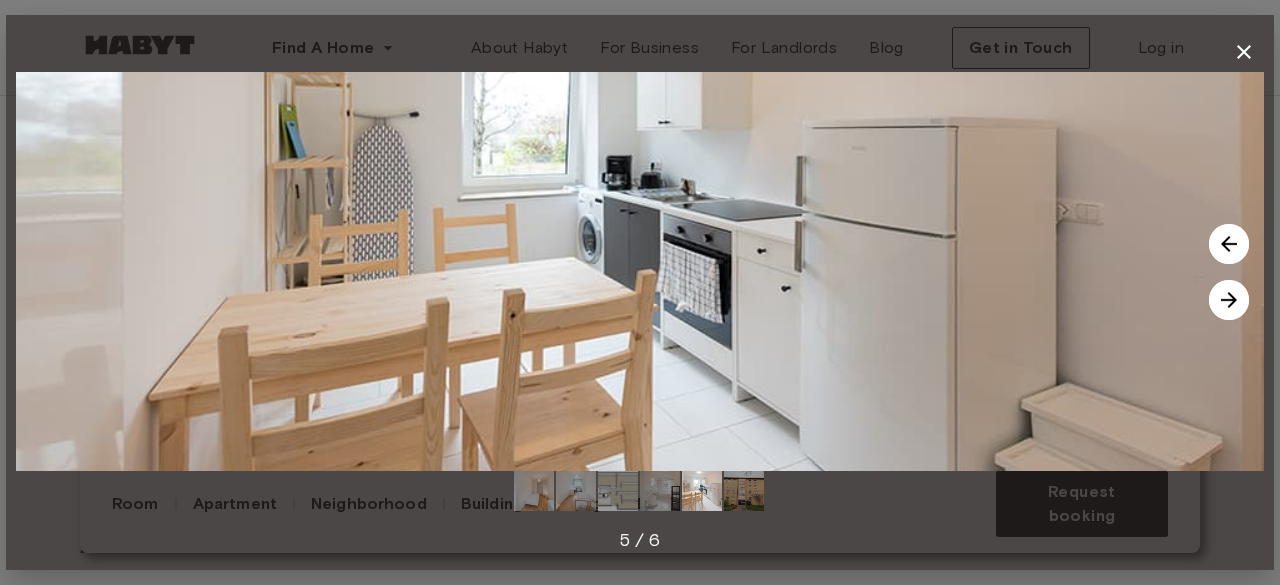 click at bounding box center [1229, 300] 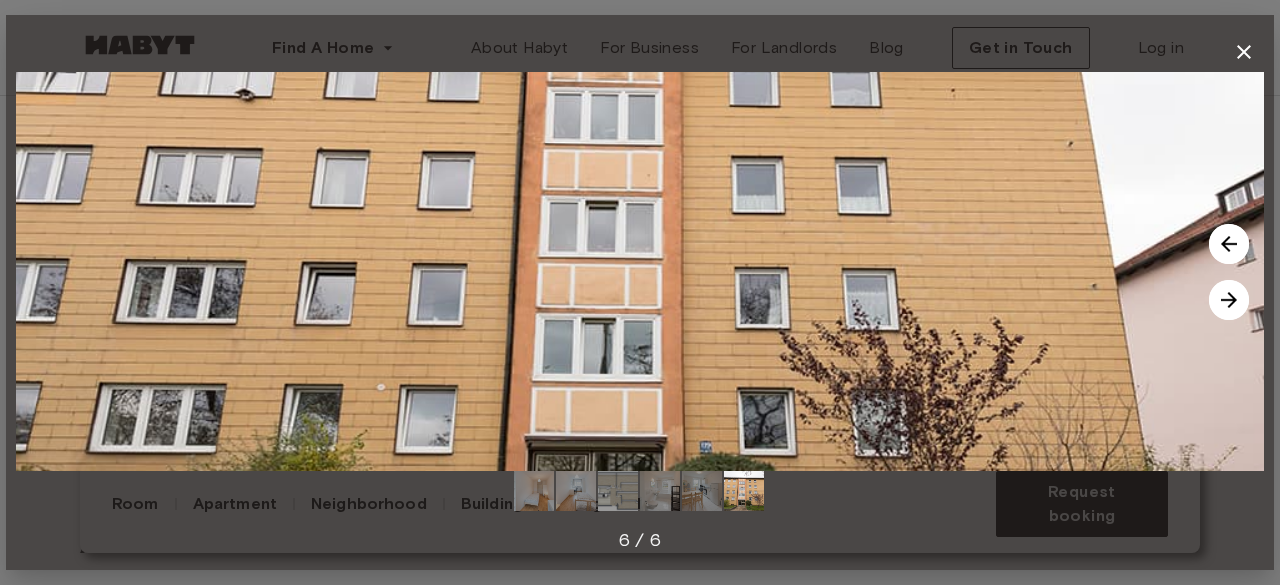 click at bounding box center [1229, 300] 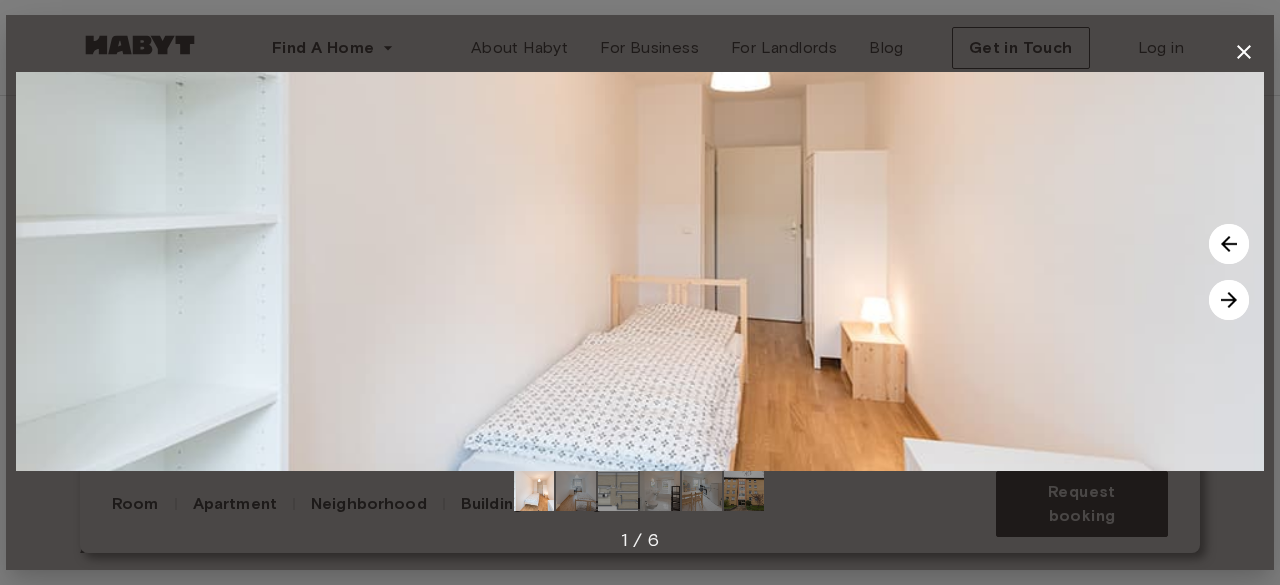 click at bounding box center (1229, 300) 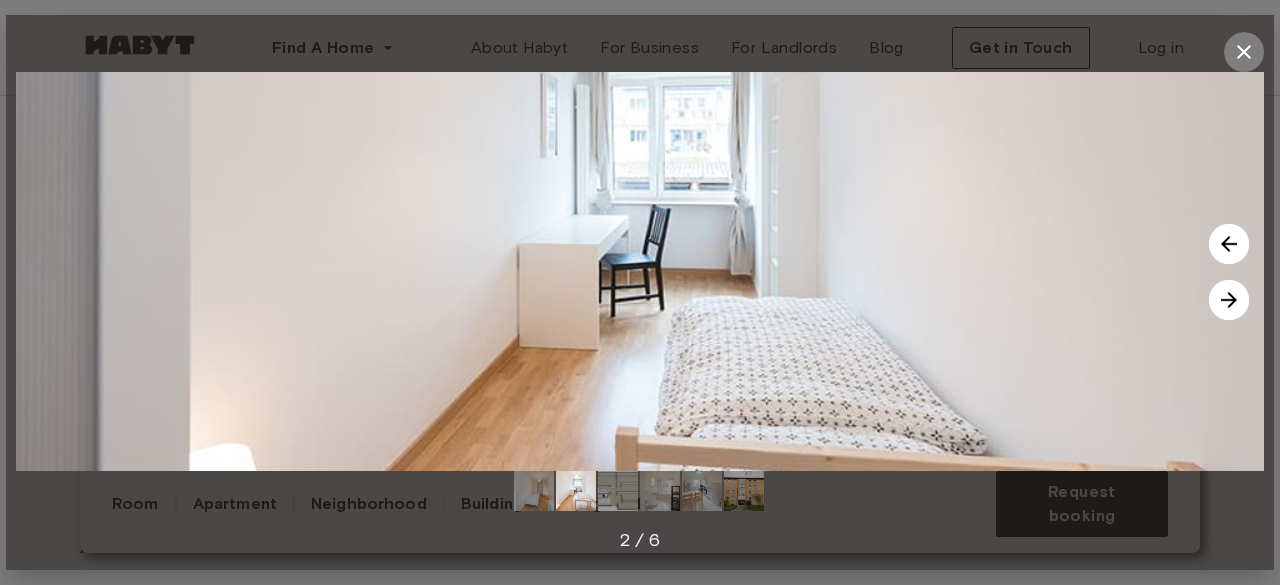 click 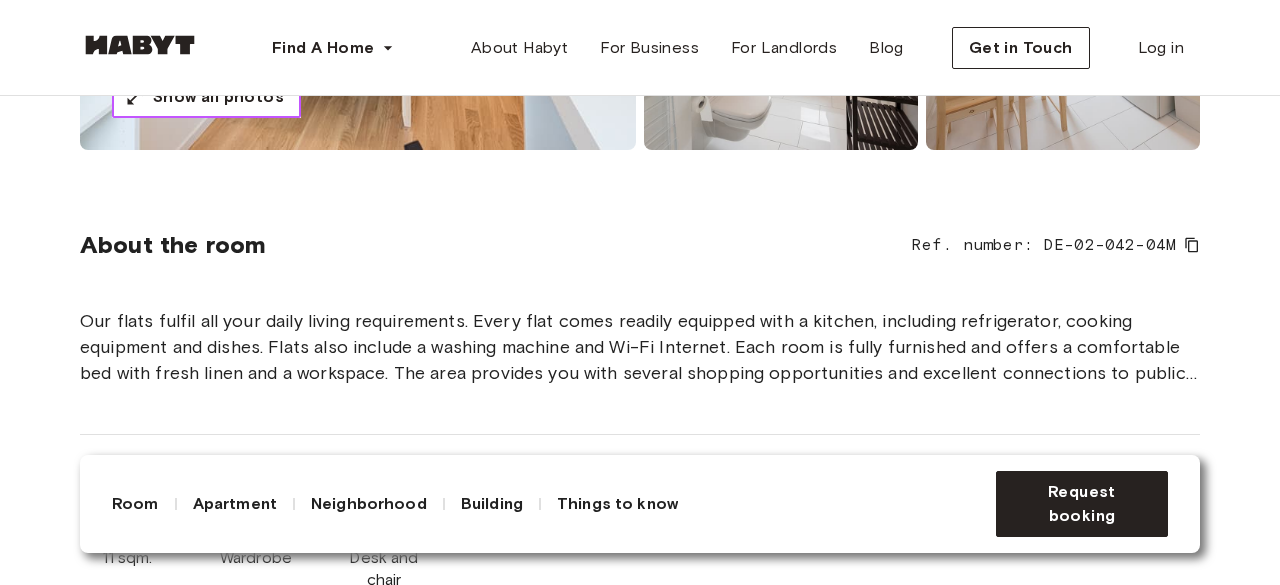 scroll, scrollTop: 800, scrollLeft: 0, axis: vertical 